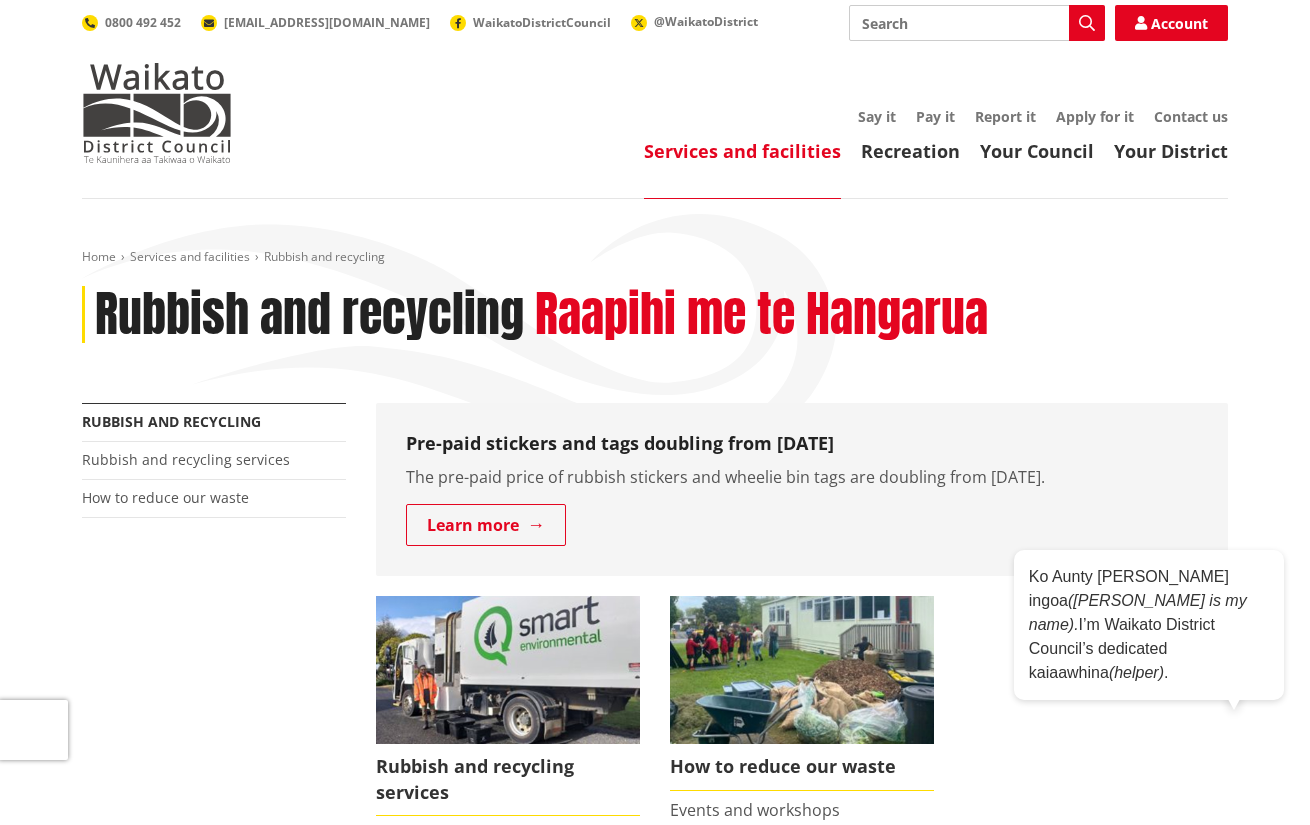 scroll, scrollTop: 0, scrollLeft: 0, axis: both 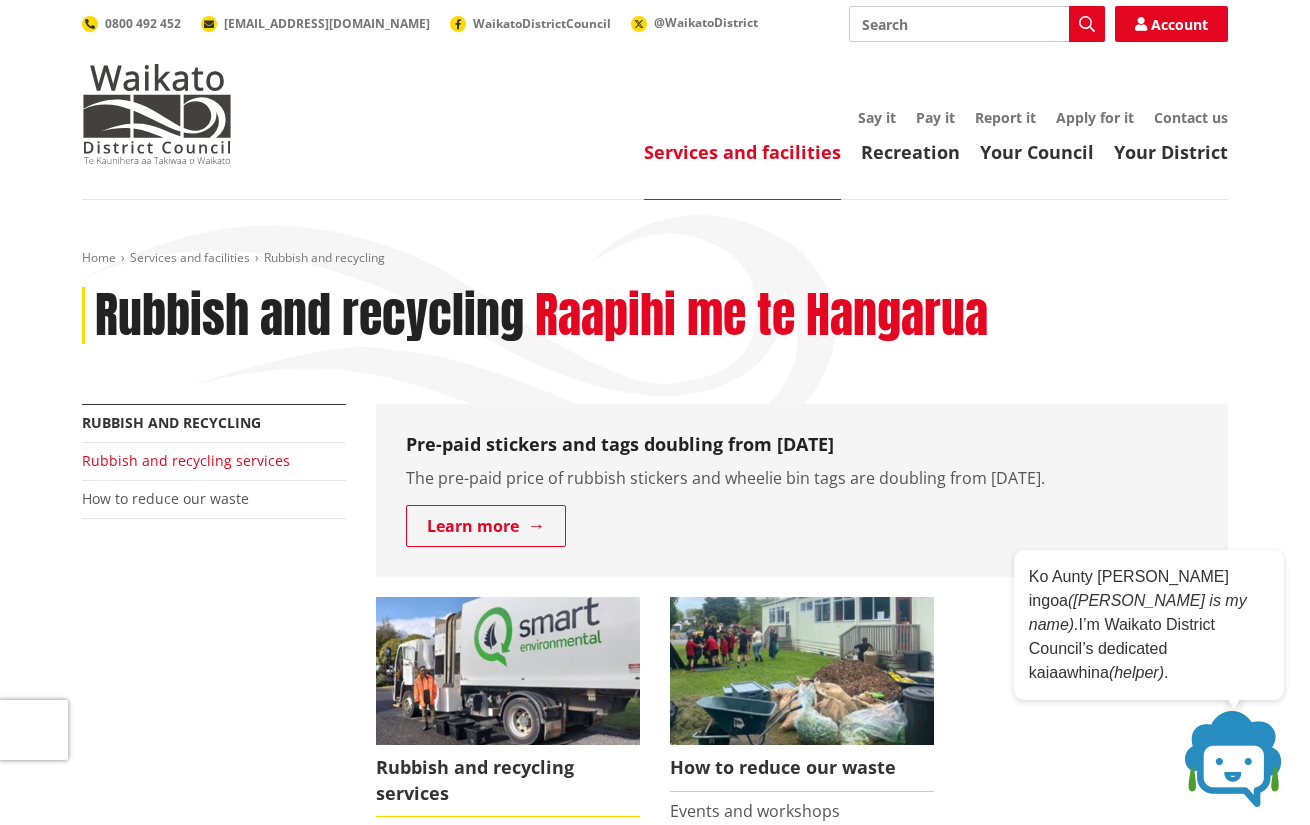click on "Rubbish and recycling services" at bounding box center [186, 460] 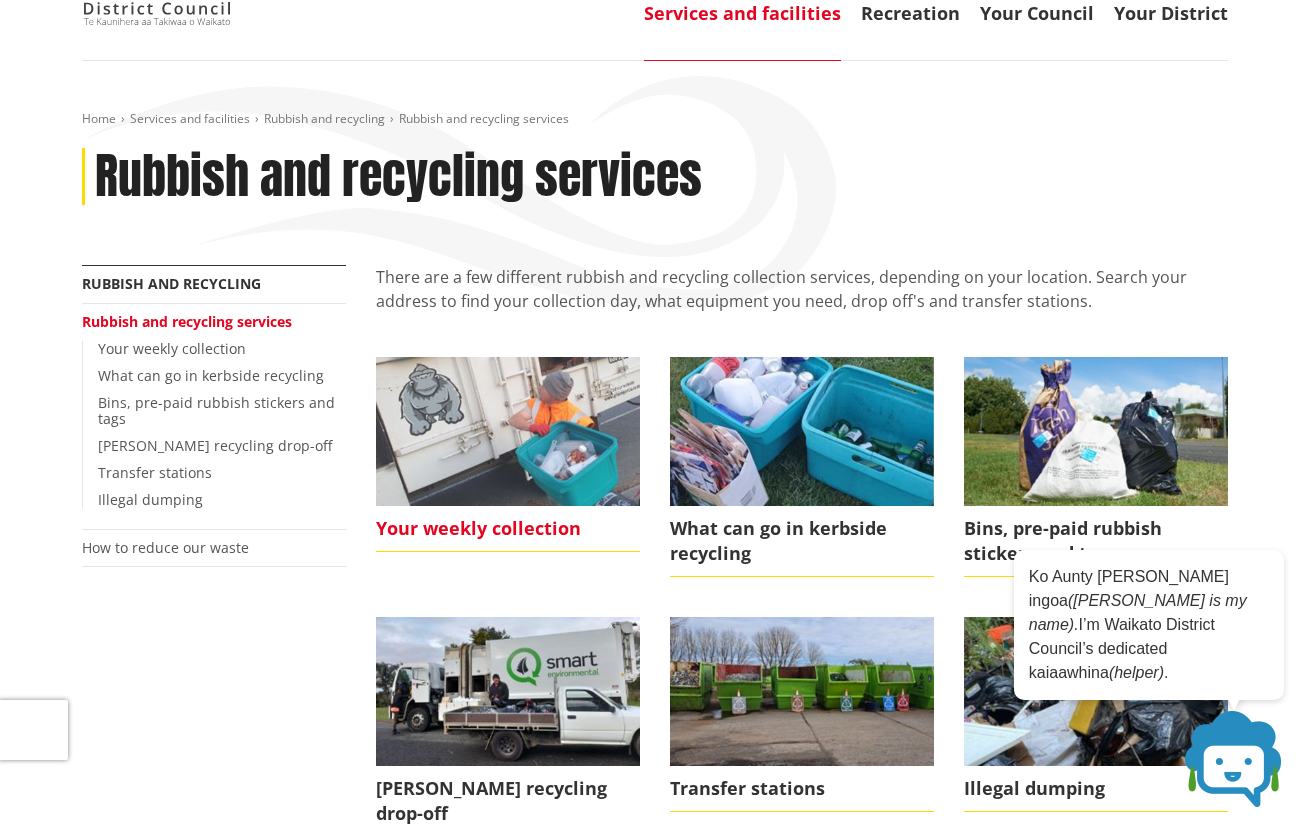scroll, scrollTop: 172, scrollLeft: 0, axis: vertical 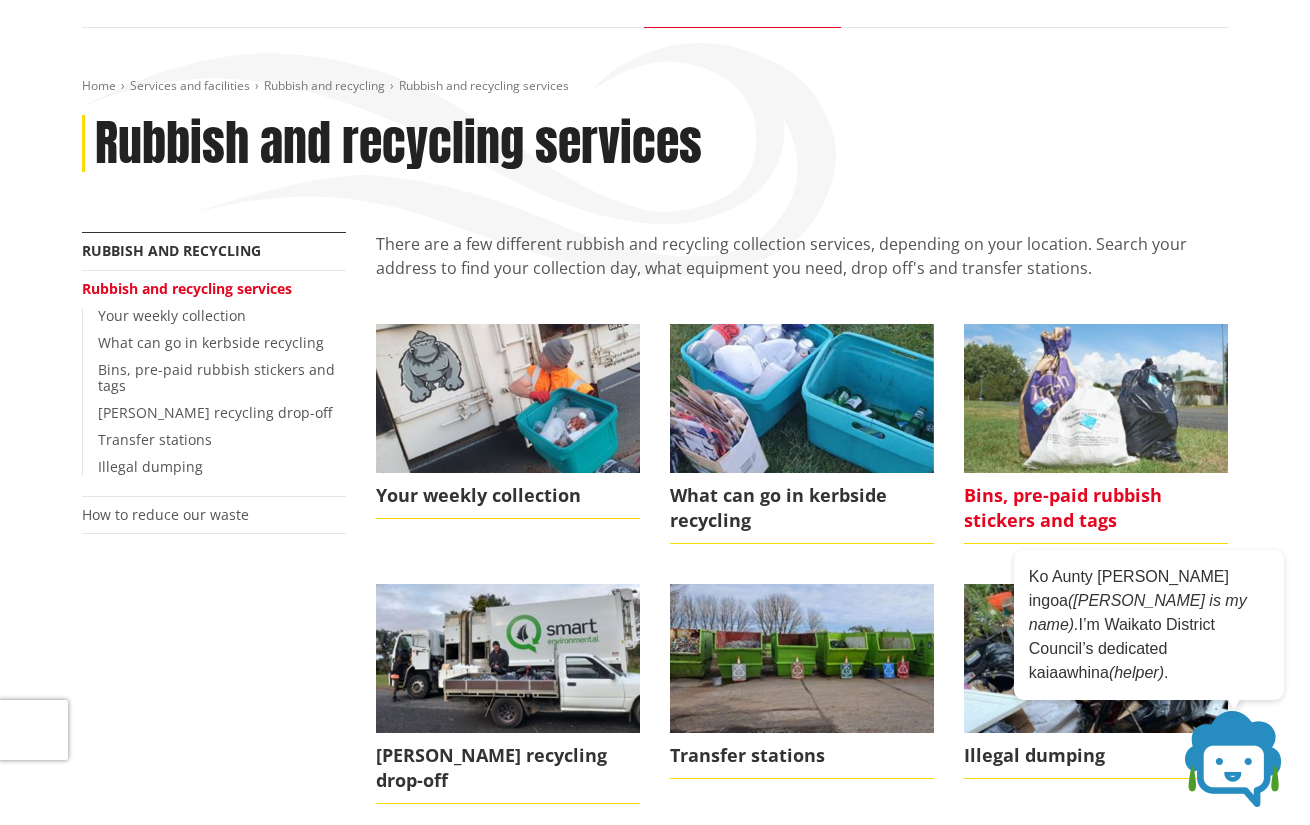 click at bounding box center (1096, 398) 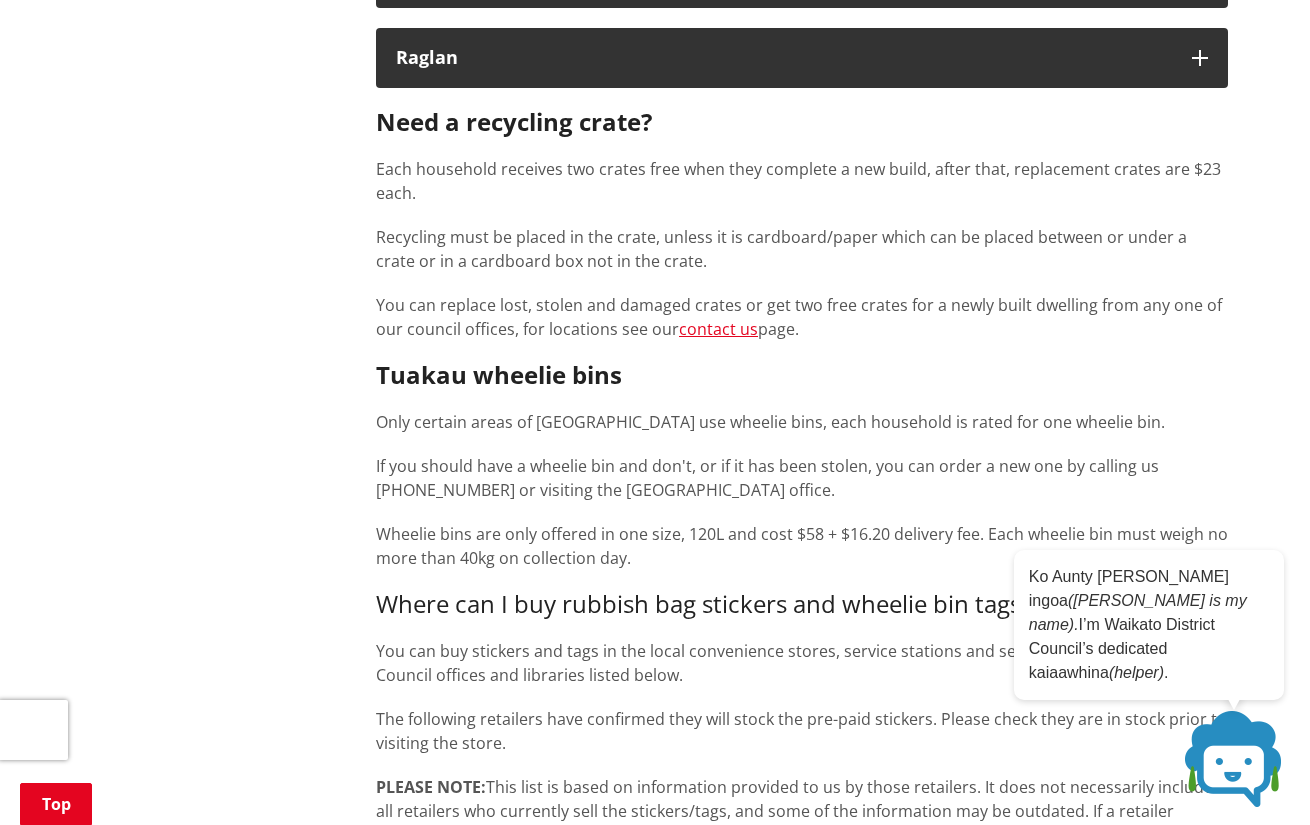 scroll, scrollTop: 881, scrollLeft: 0, axis: vertical 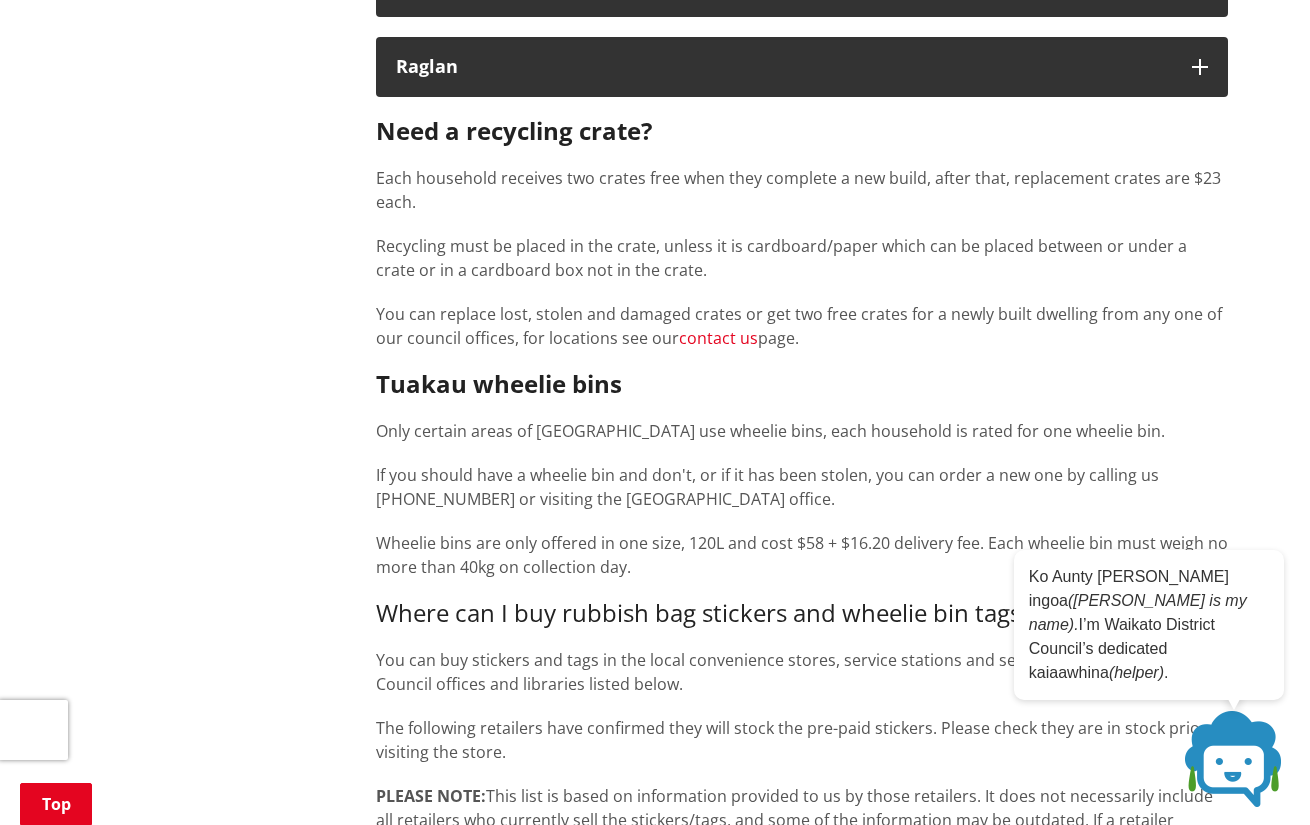 click on "contact us" at bounding box center [718, 338] 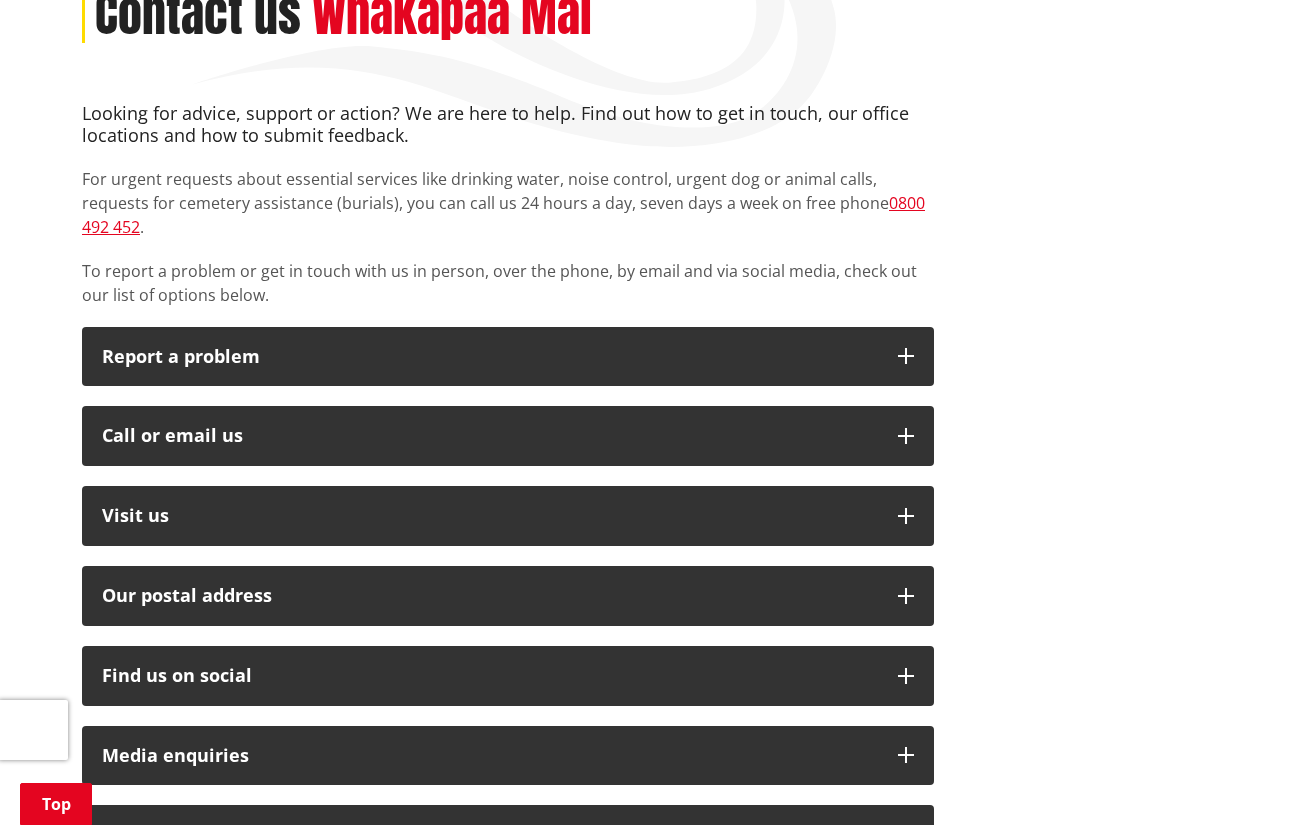 scroll, scrollTop: 275, scrollLeft: 0, axis: vertical 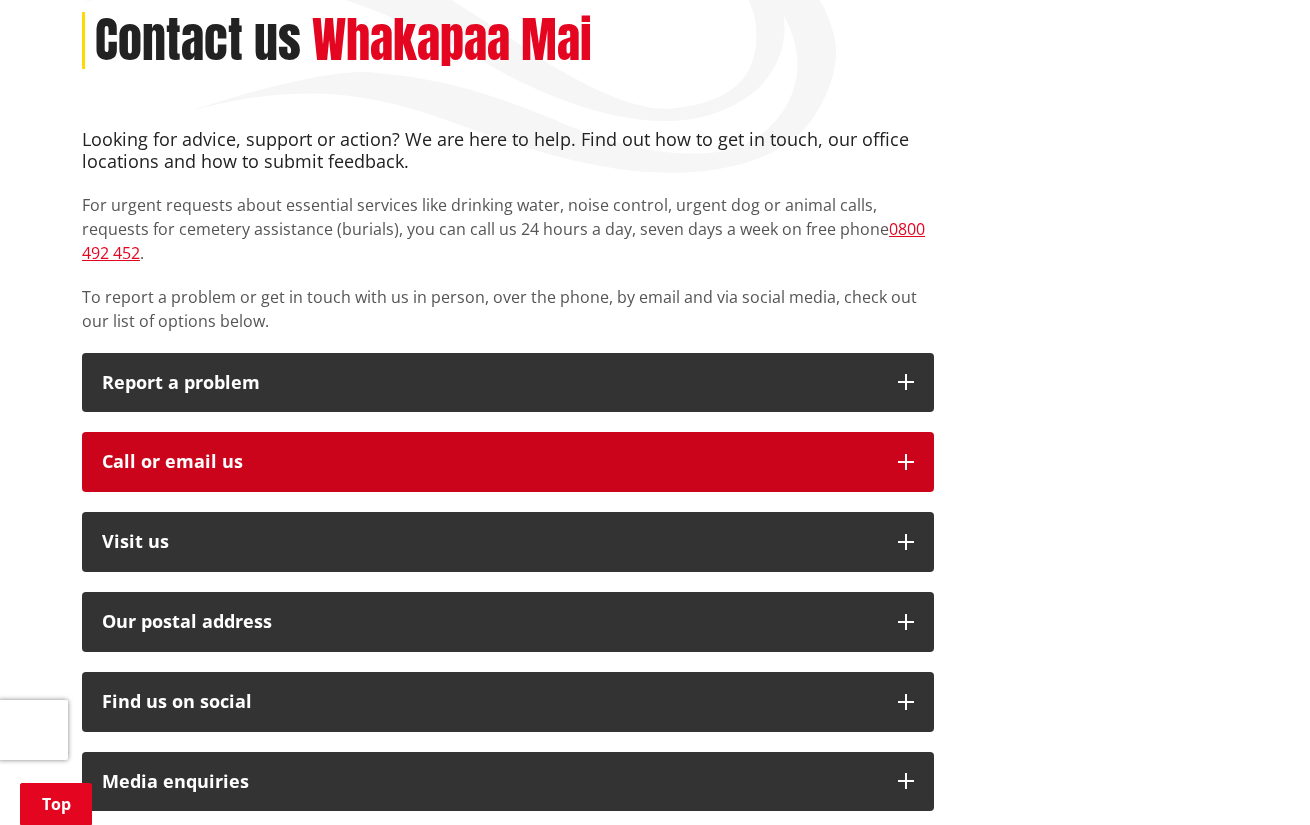 click on "Call or email us" at bounding box center [490, 462] 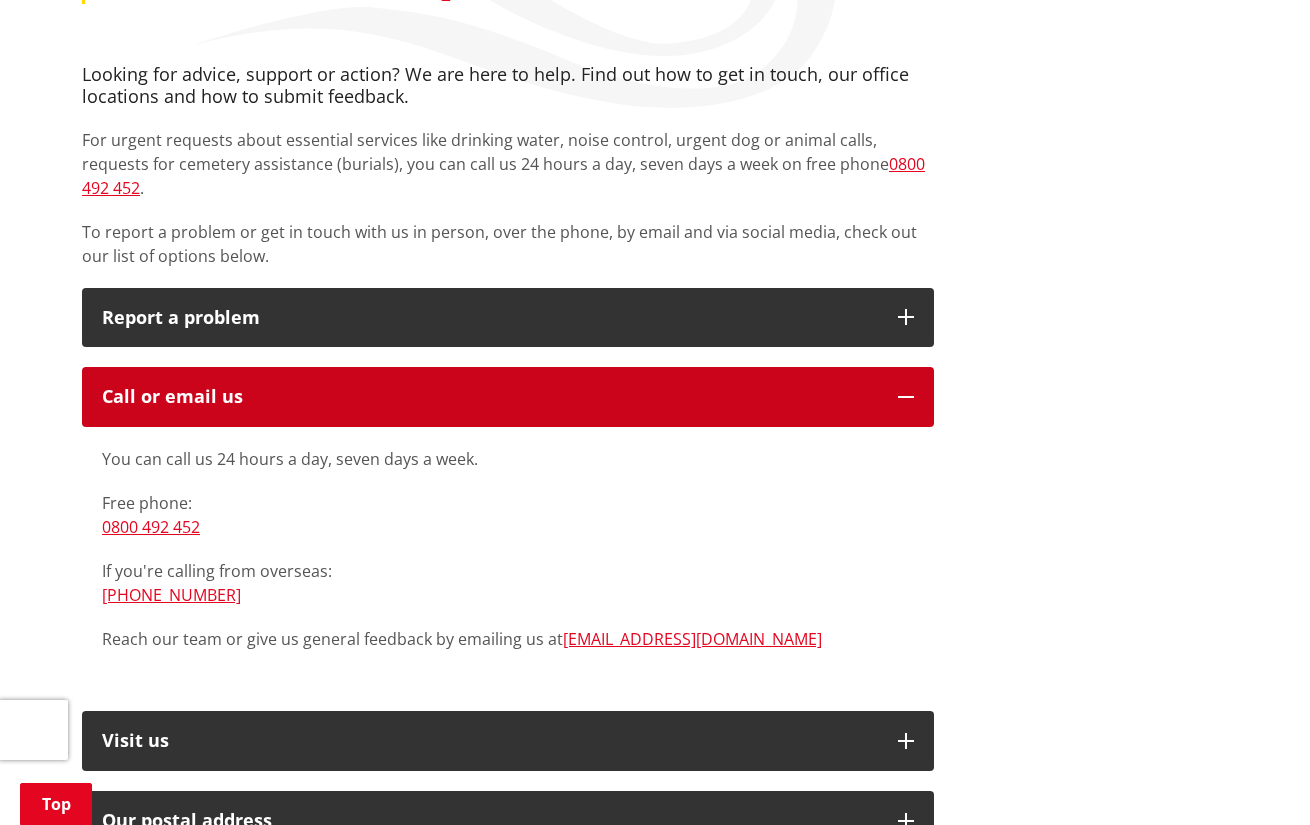scroll, scrollTop: 353, scrollLeft: 0, axis: vertical 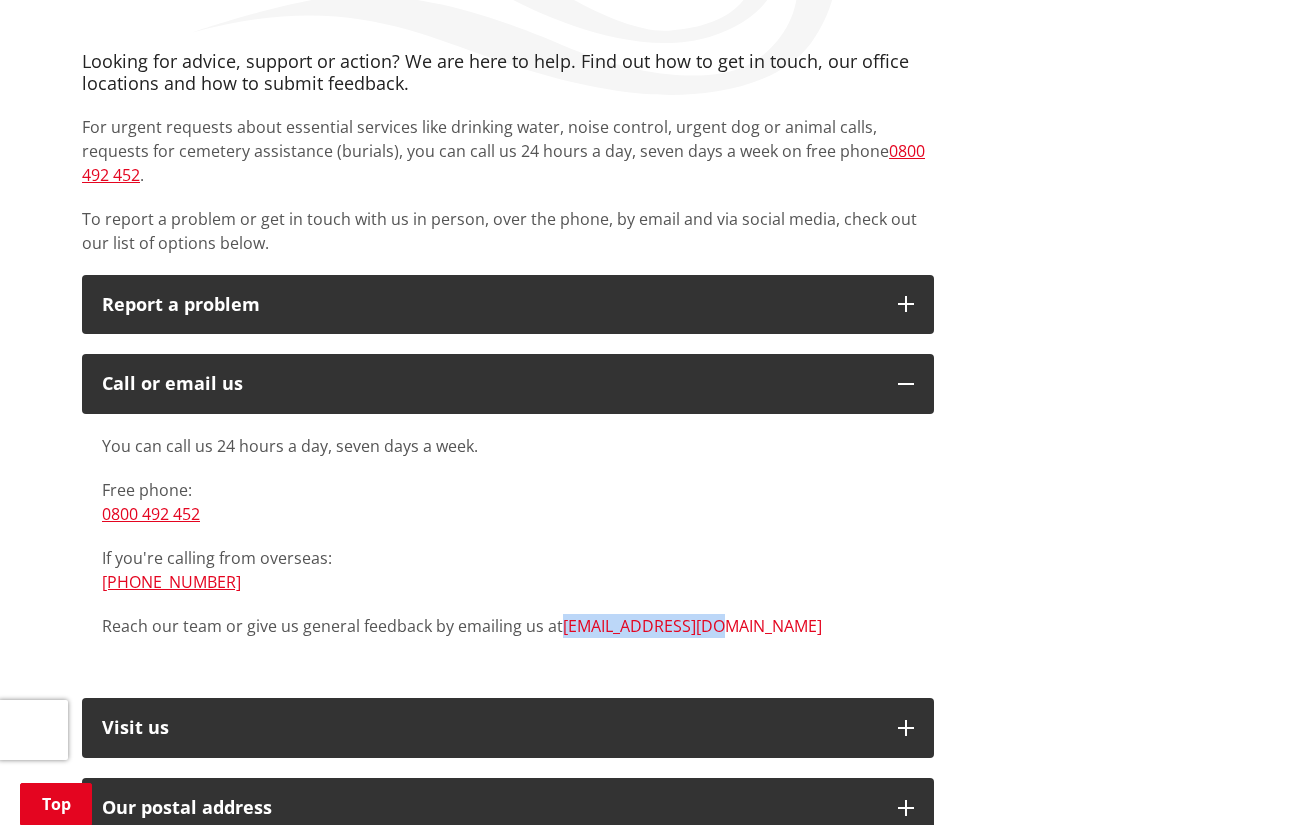 drag, startPoint x: 717, startPoint y: 601, endPoint x: 561, endPoint y: 603, distance: 156.01282 